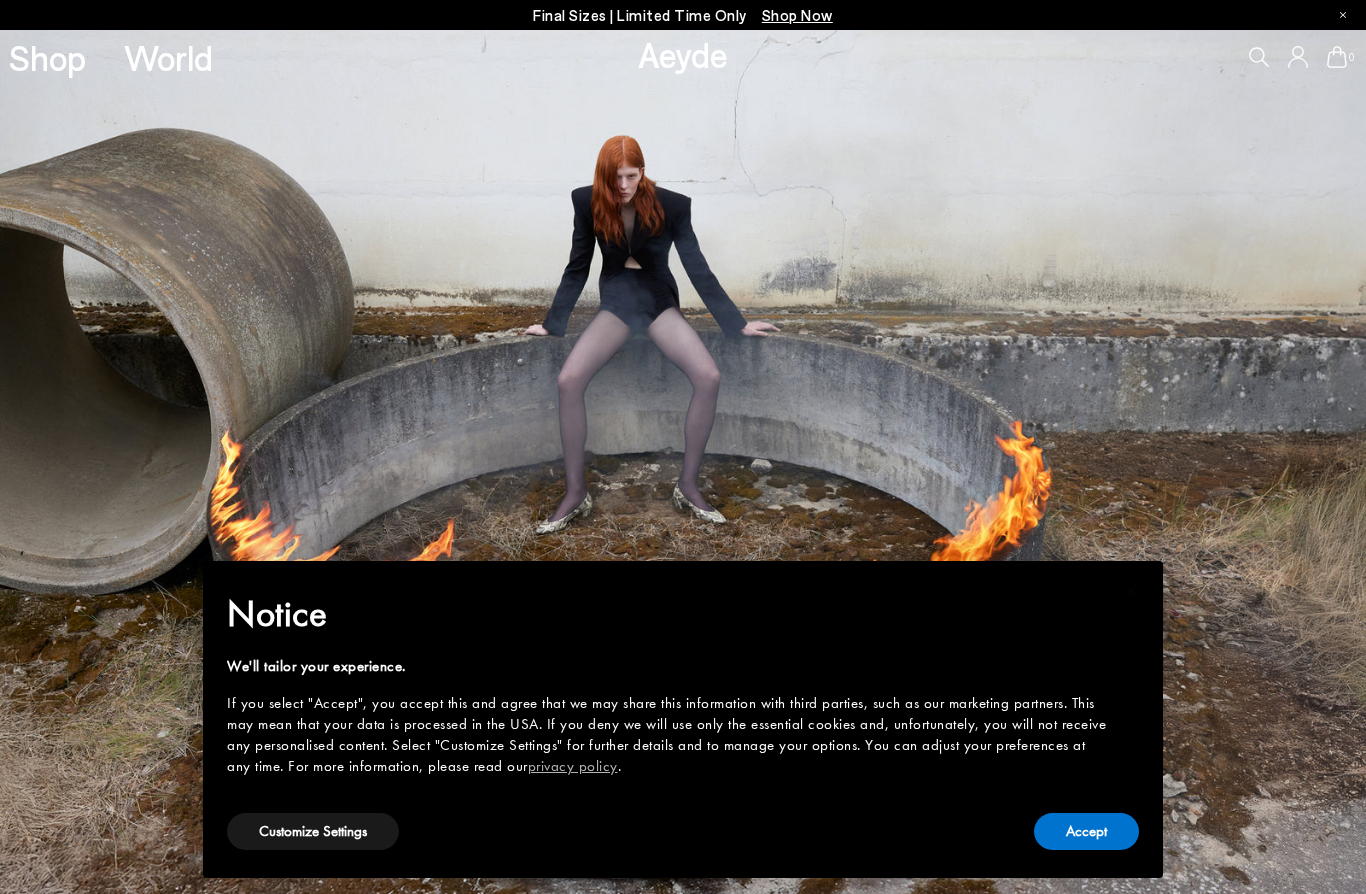 scroll, scrollTop: 0, scrollLeft: 0, axis: both 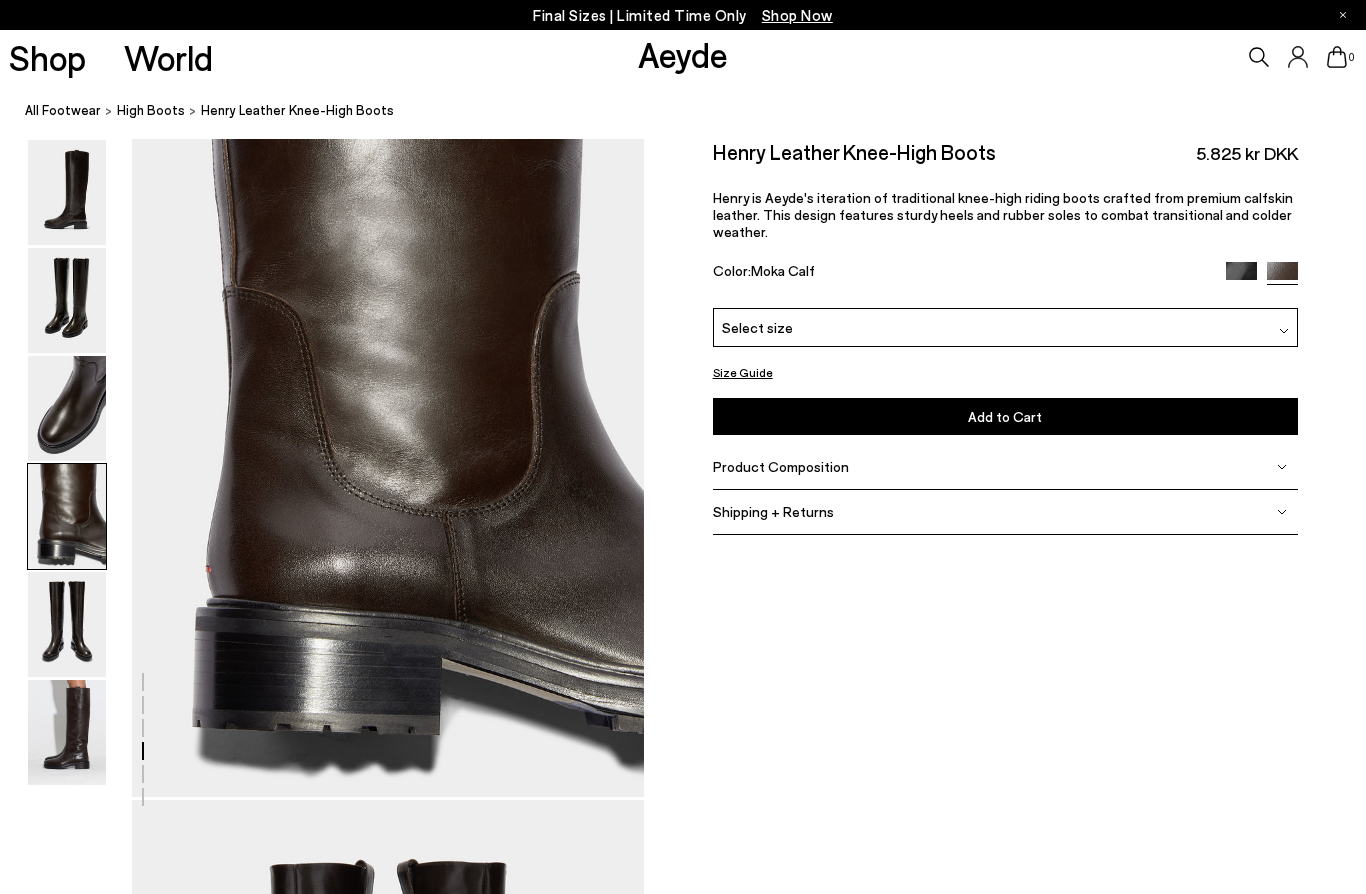 click at bounding box center [67, 408] 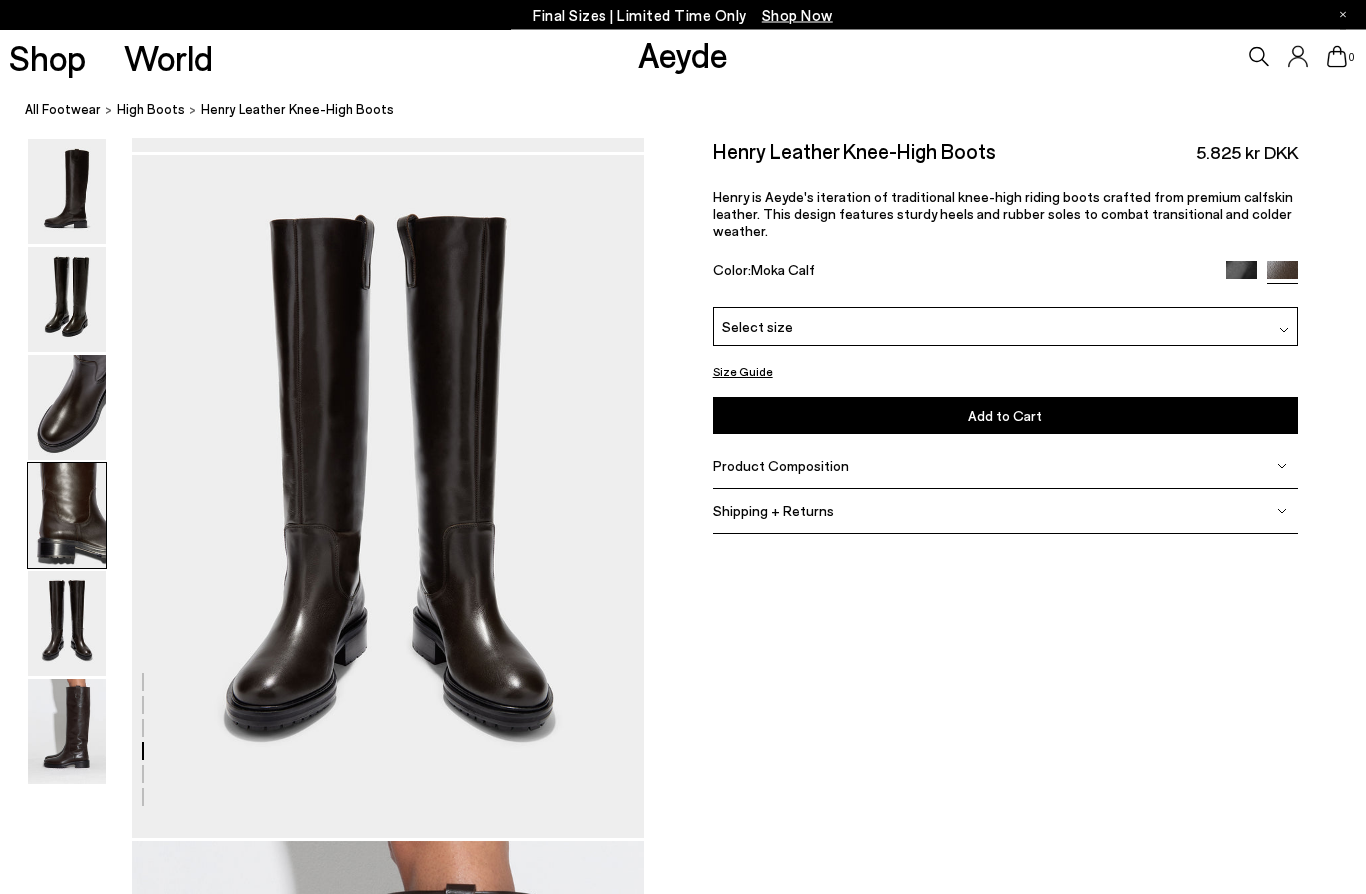 scroll, scrollTop: 2745, scrollLeft: 0, axis: vertical 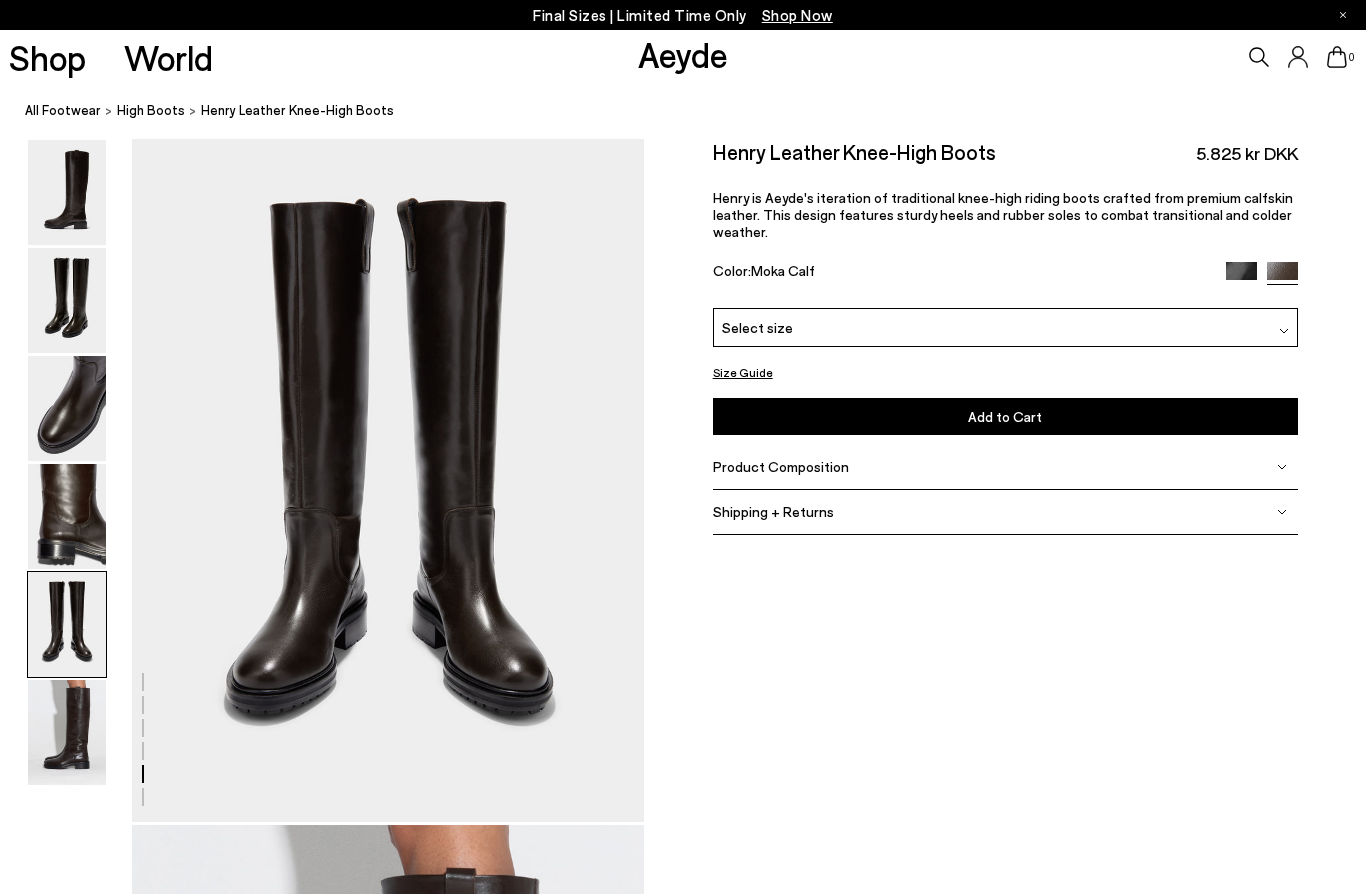 click at bounding box center [67, 732] 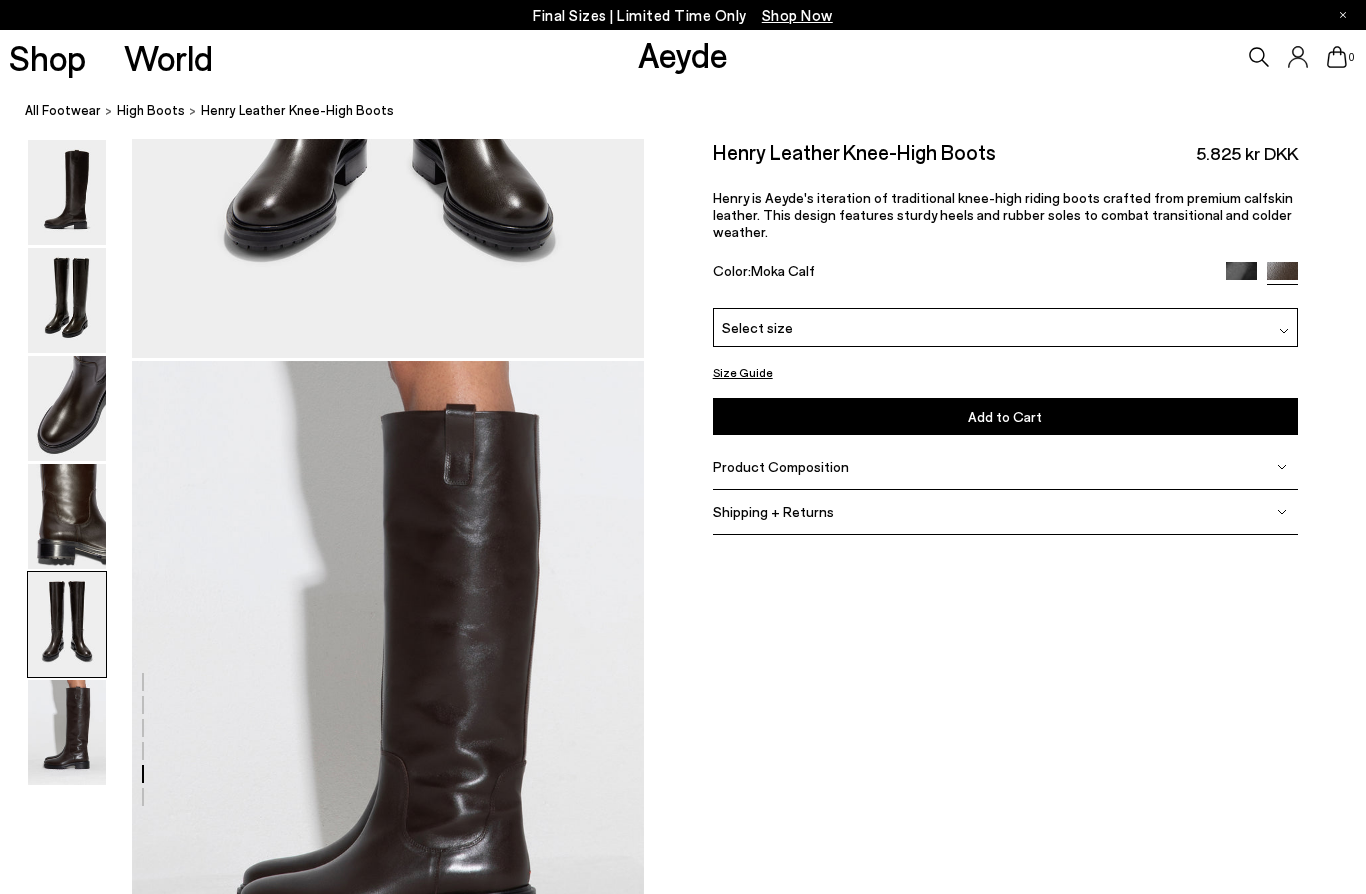 scroll, scrollTop: 3180, scrollLeft: 0, axis: vertical 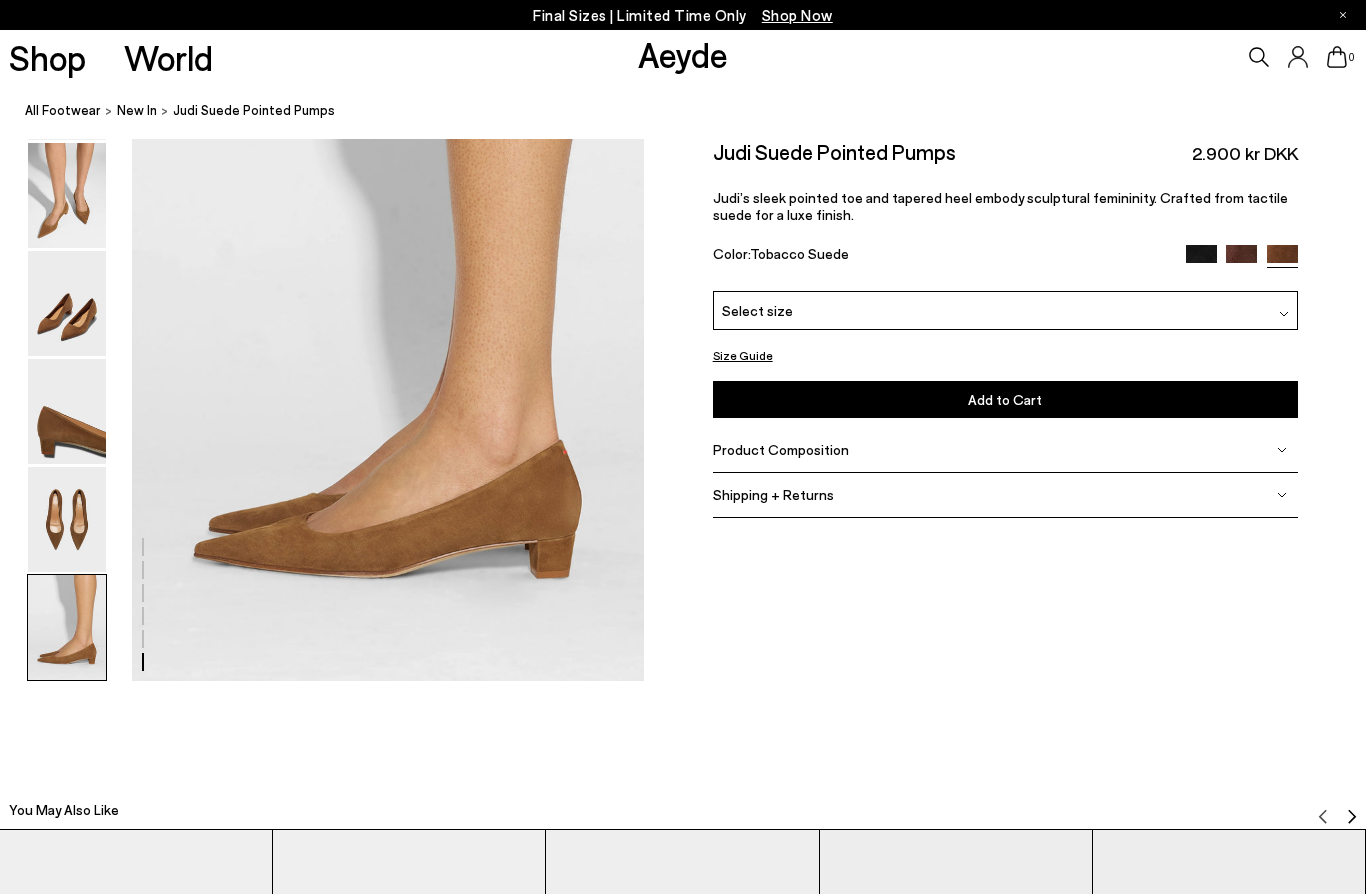 click on "Judi Suede Pointed Pumps
2.900 kr DKK
Judi’s sleek pointed toe and tapered heel embody sculptural femininity. Crafted from tactile suede for a luxe finish.
Color:  Tobacco Suede" at bounding box center [1005, 215] 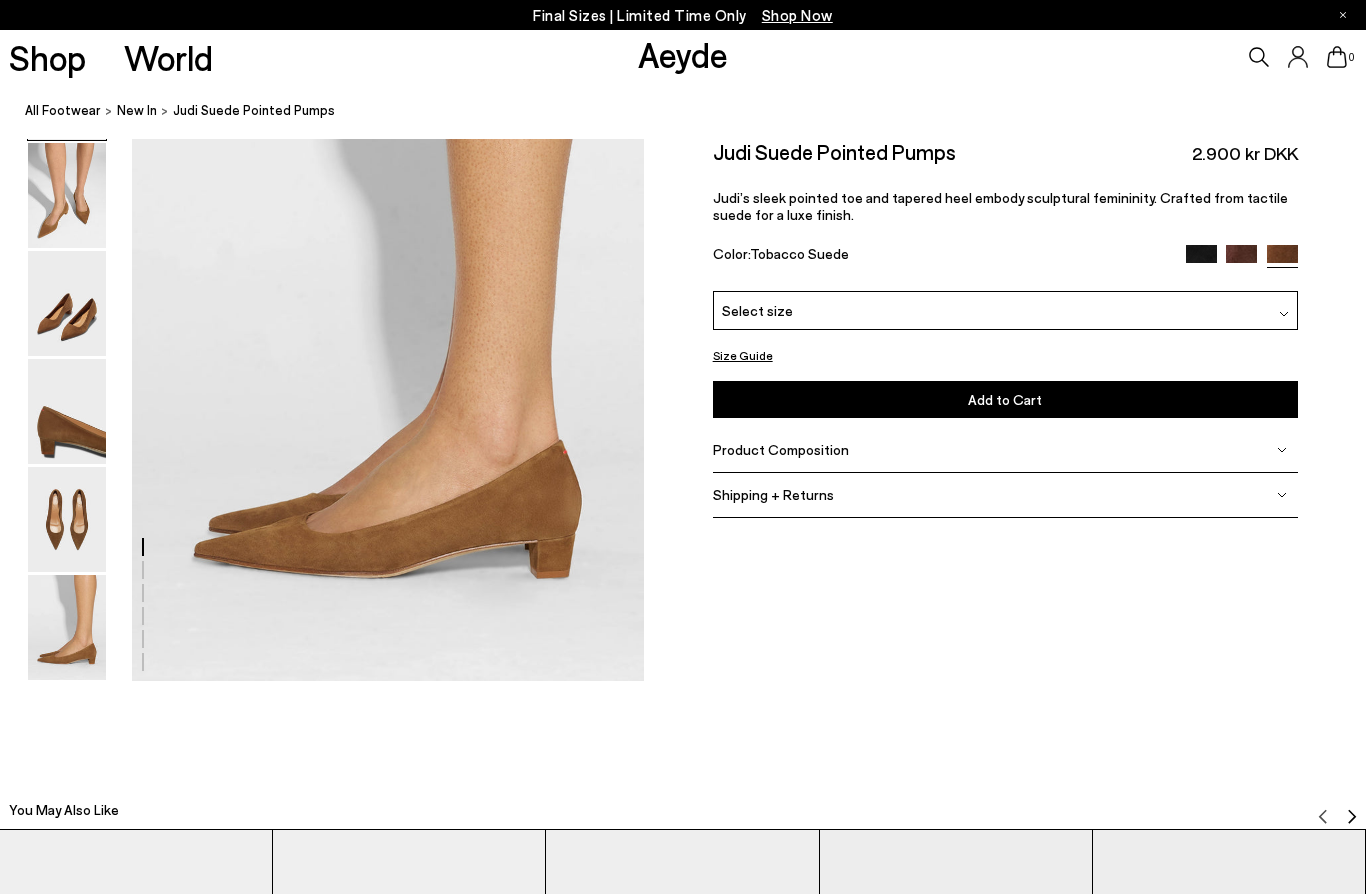 scroll, scrollTop: 0, scrollLeft: 0, axis: both 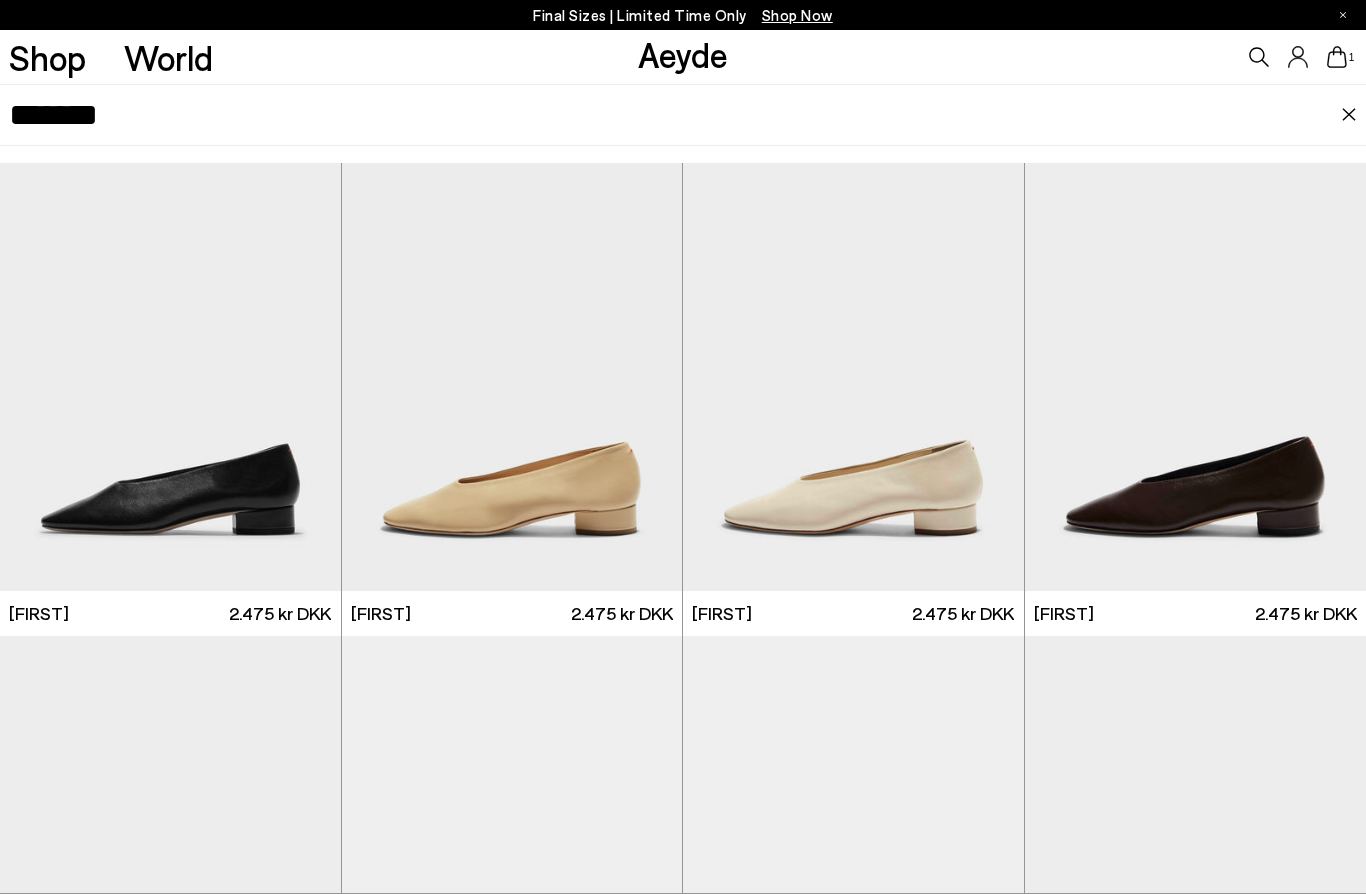 type on "*******" 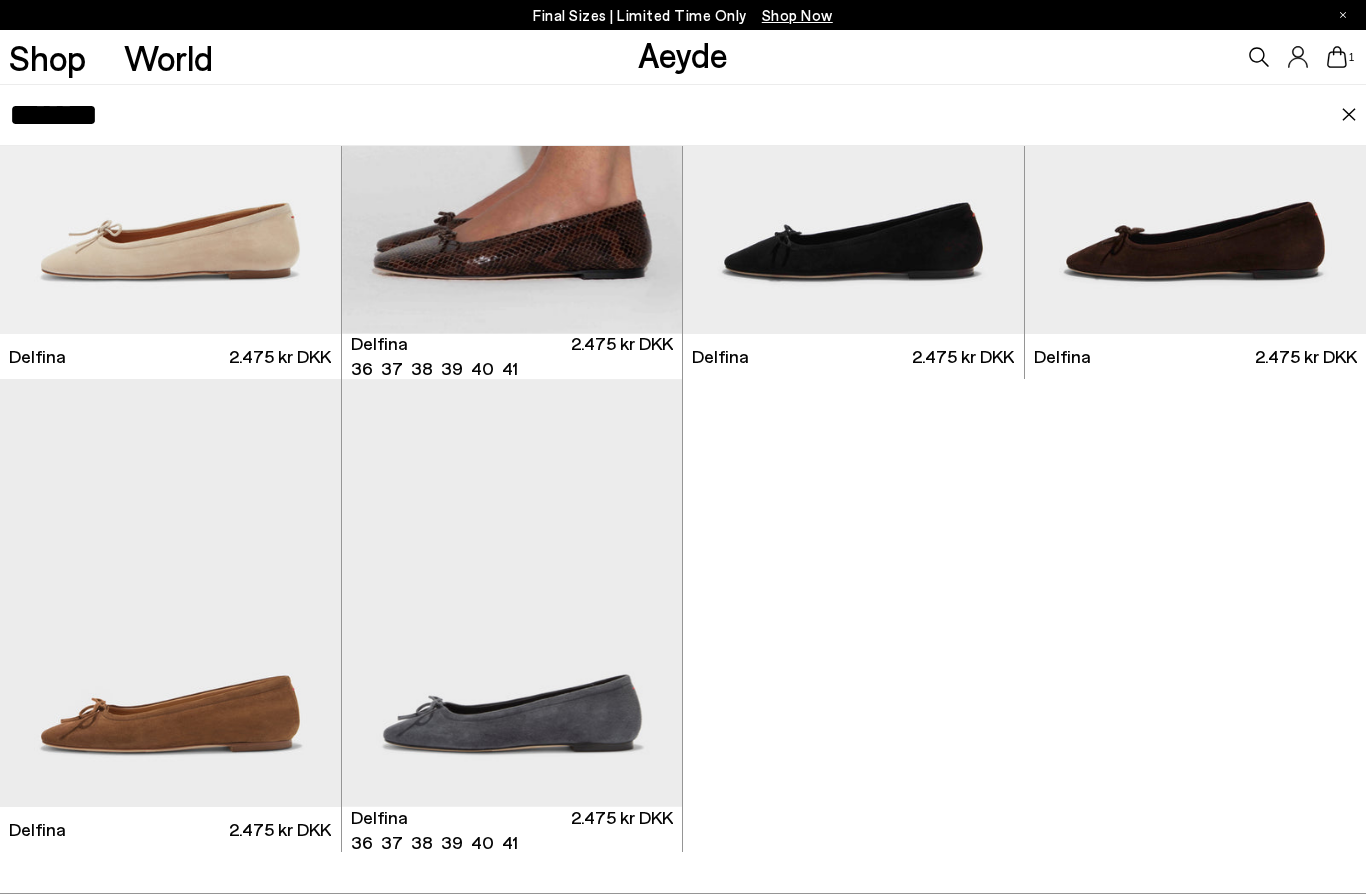 scroll, scrollTop: 263, scrollLeft: 0, axis: vertical 